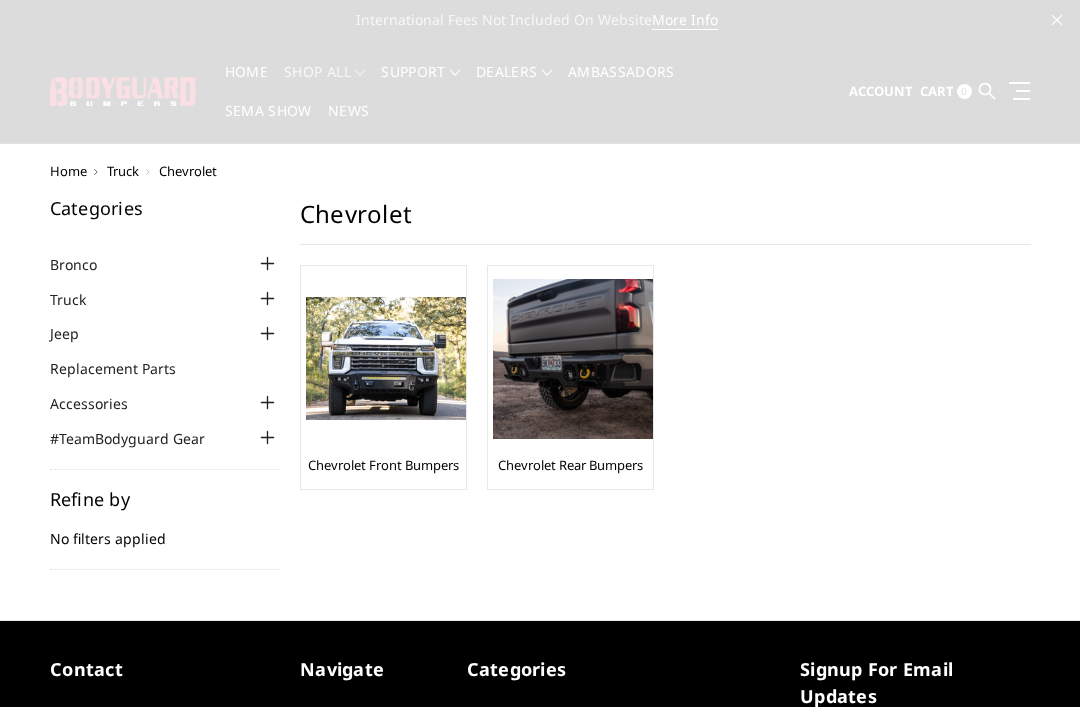 scroll, scrollTop: 0, scrollLeft: 0, axis: both 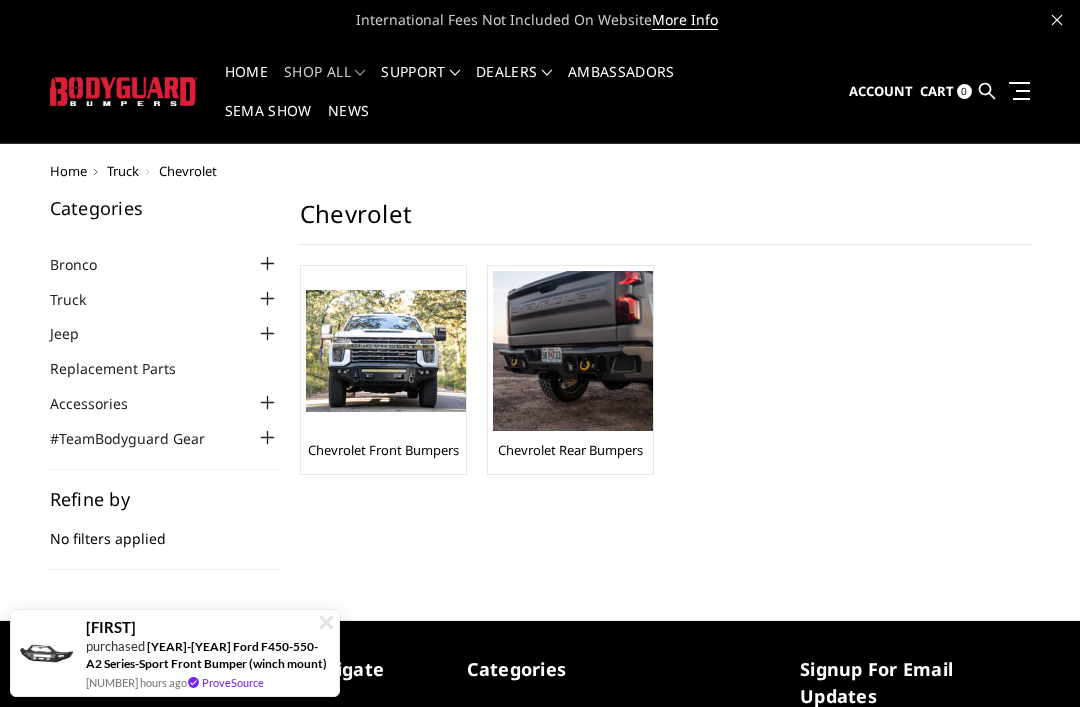 click at bounding box center [573, 351] 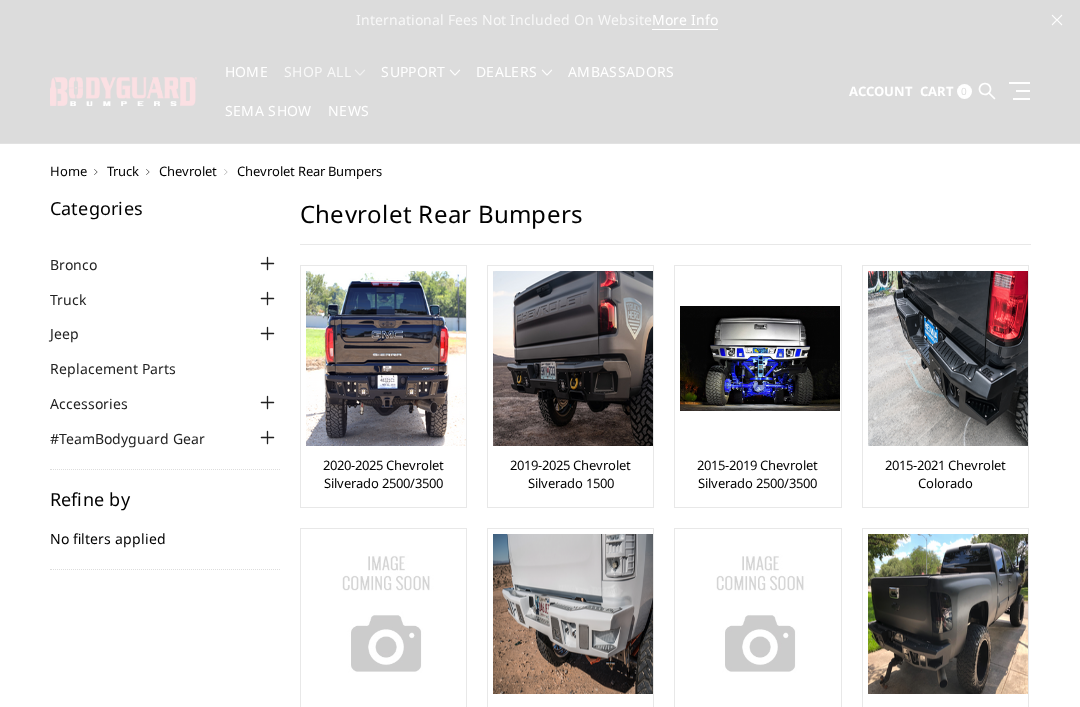 scroll, scrollTop: 0, scrollLeft: 0, axis: both 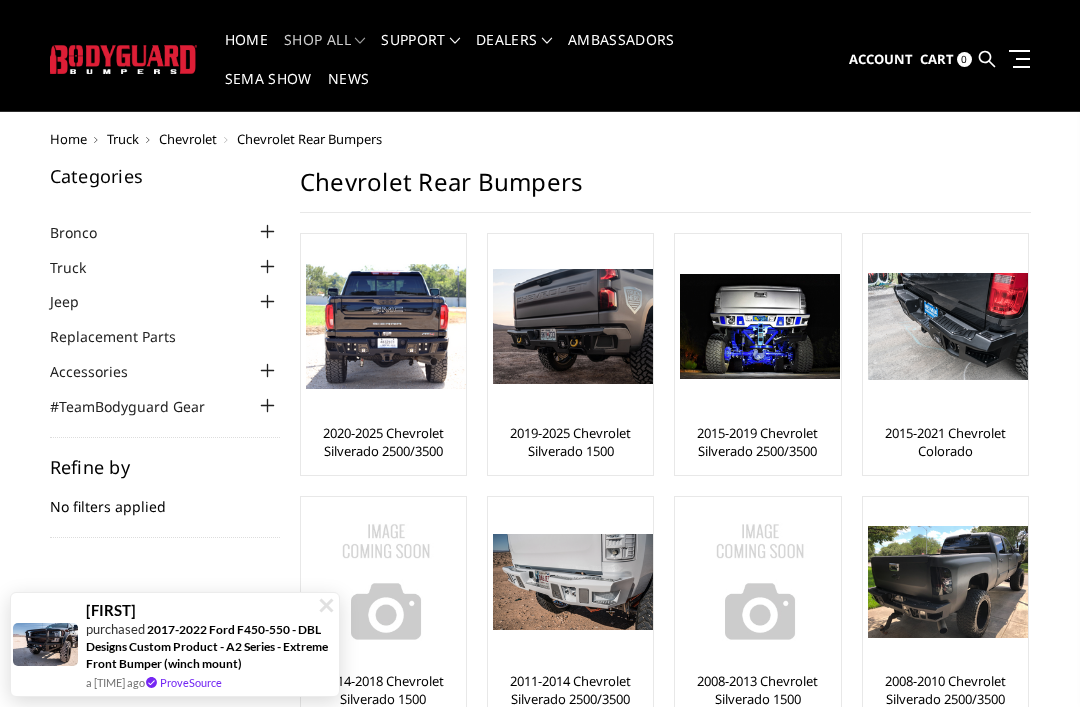 click at bounding box center (573, 326) 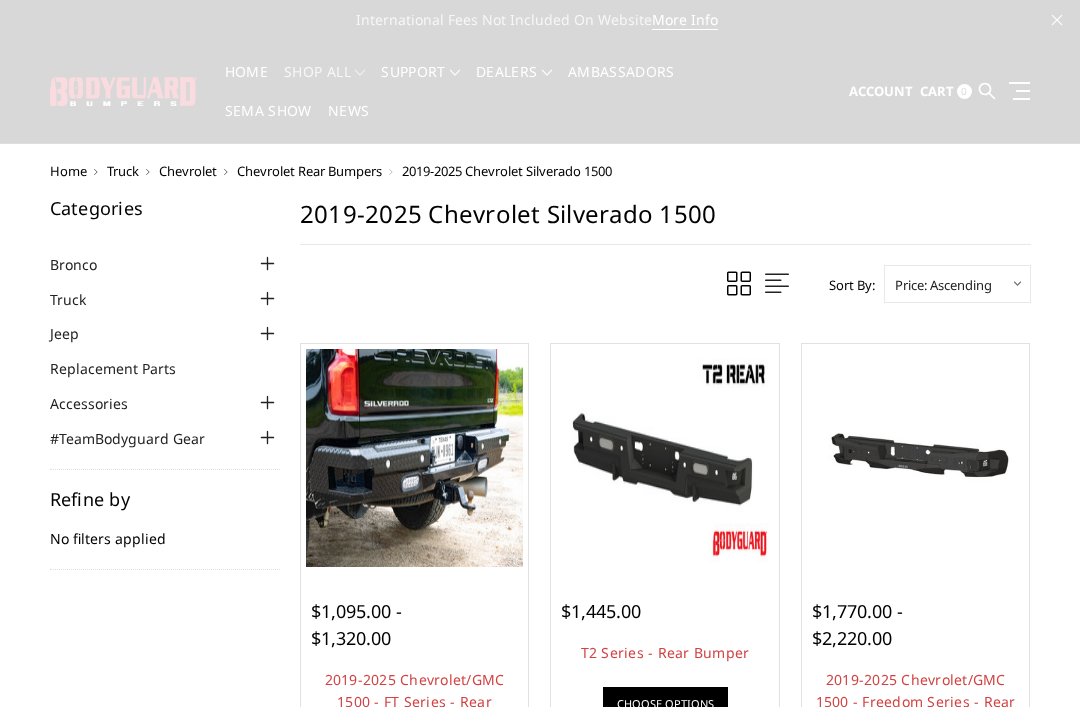 scroll, scrollTop: 0, scrollLeft: 0, axis: both 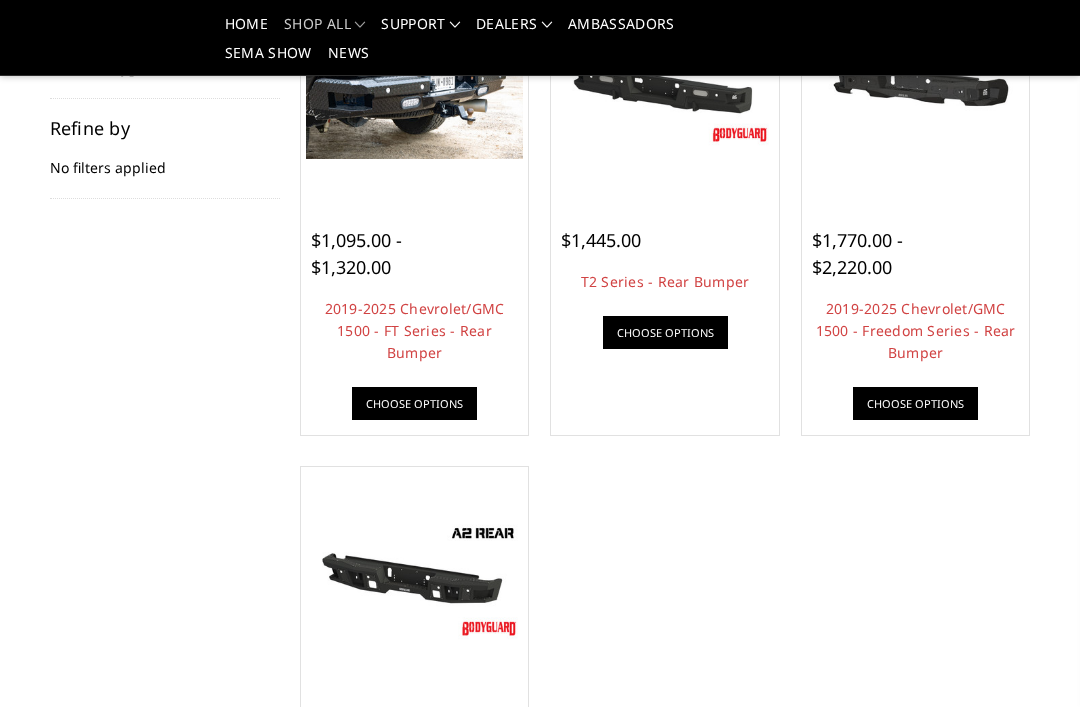 click on "$1,770.00 - $2,220.00
2019-2025 Chevrolet/GMC 1500 - Freedom Series - Rear Bumper
Meet our FREEDOM SERIES rear replacement bumper!
The bumper that gives you the&nb…
Choose Options" at bounding box center (415, 313) 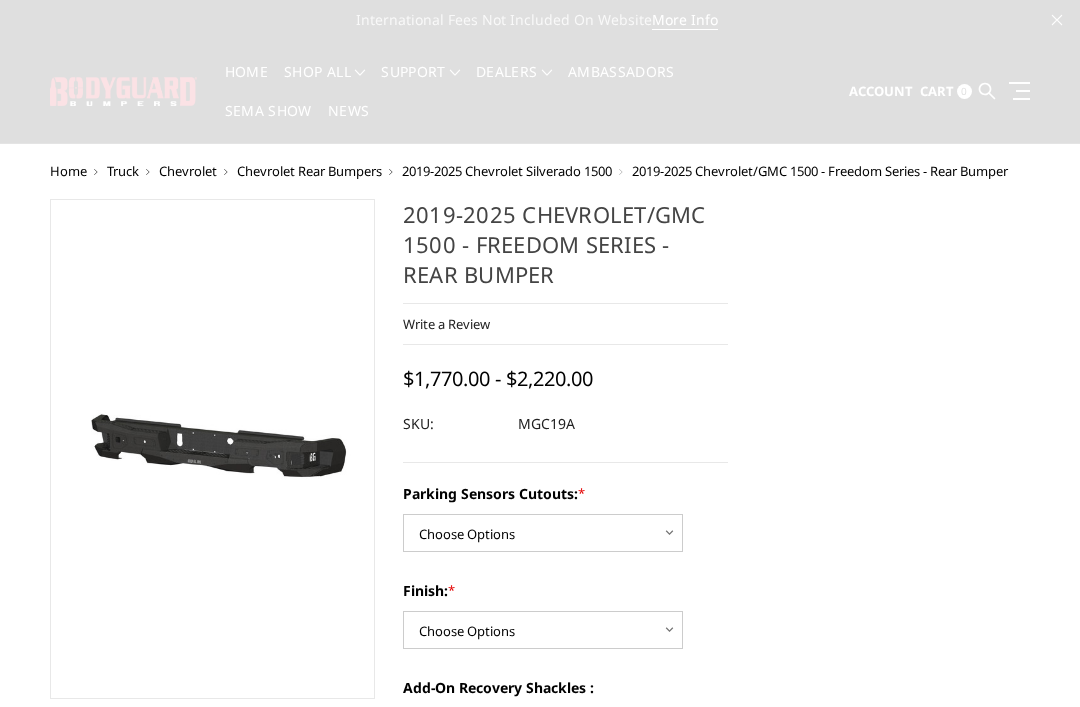scroll, scrollTop: 0, scrollLeft: 0, axis: both 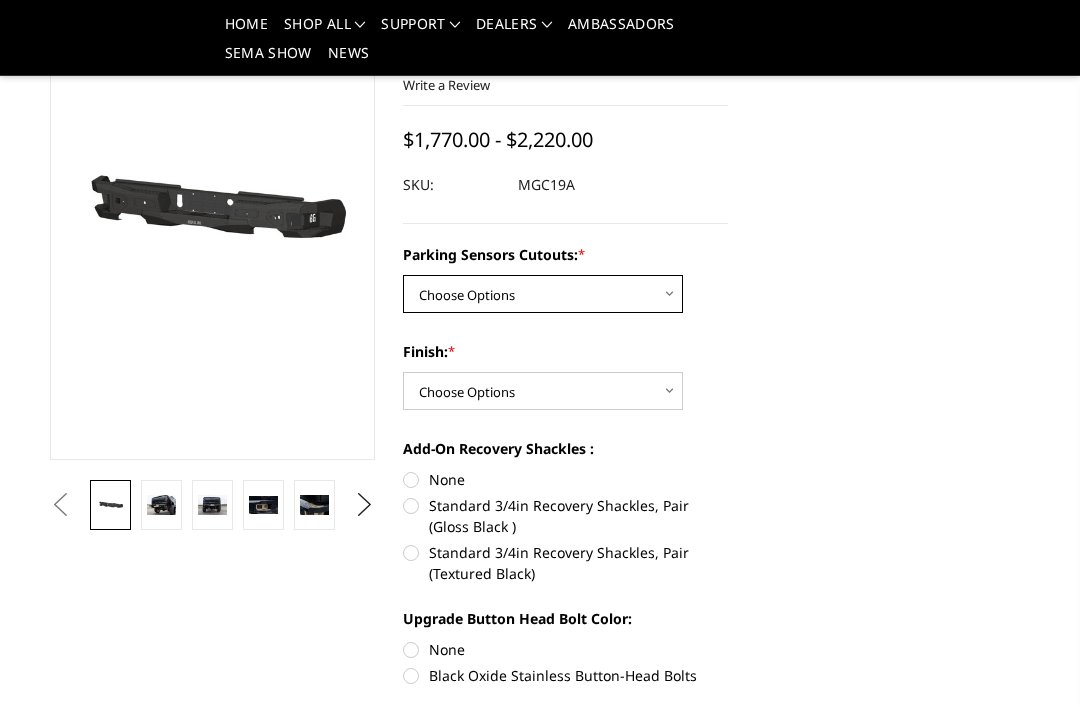 click on "Choose Options
Yes - I have parking sensors
No - I do NOT have parking sensors" at bounding box center [543, 294] 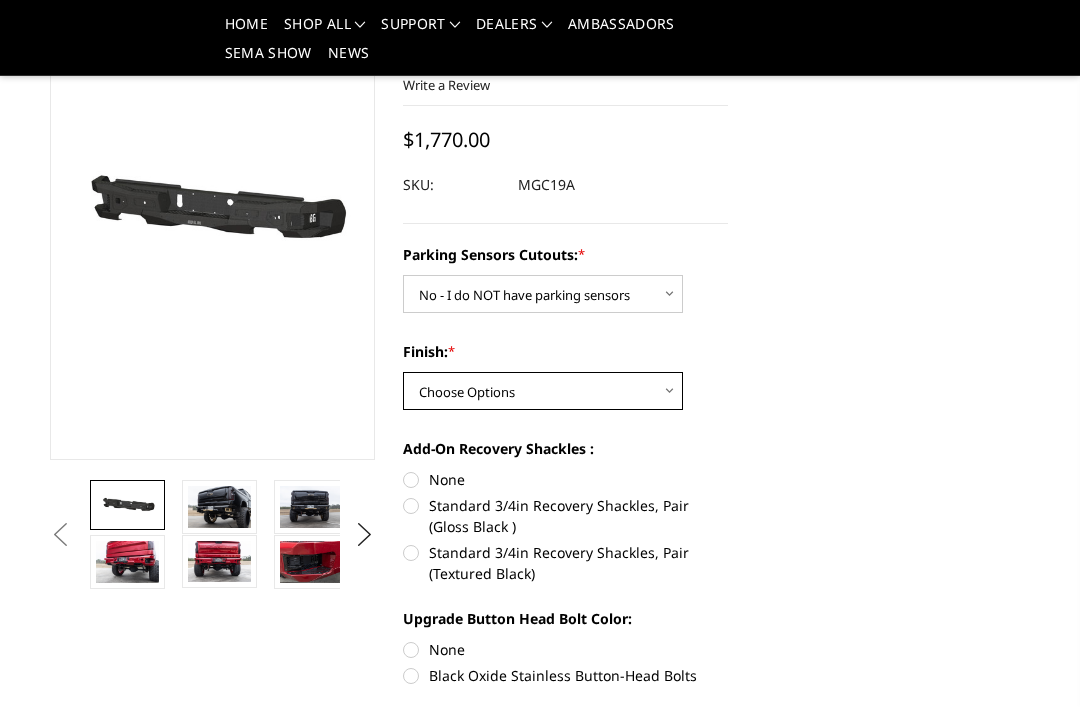 click on "Choose Options
Bare Metal
Texture Black Powder Coat" at bounding box center (543, 391) 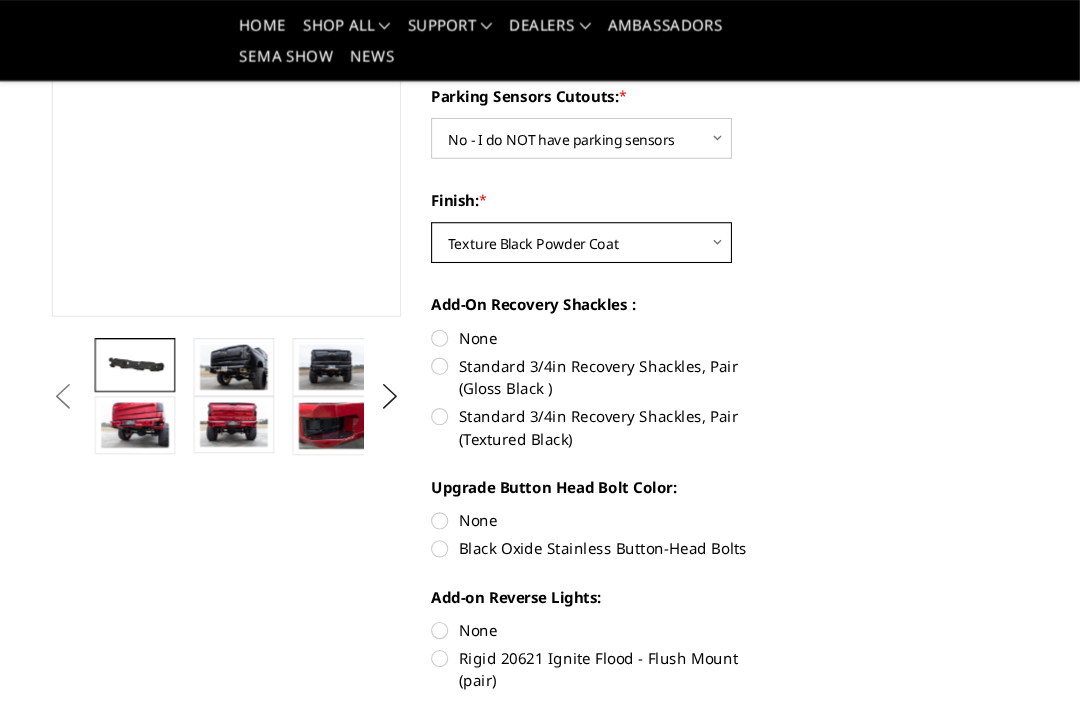 scroll, scrollTop: 346, scrollLeft: 0, axis: vertical 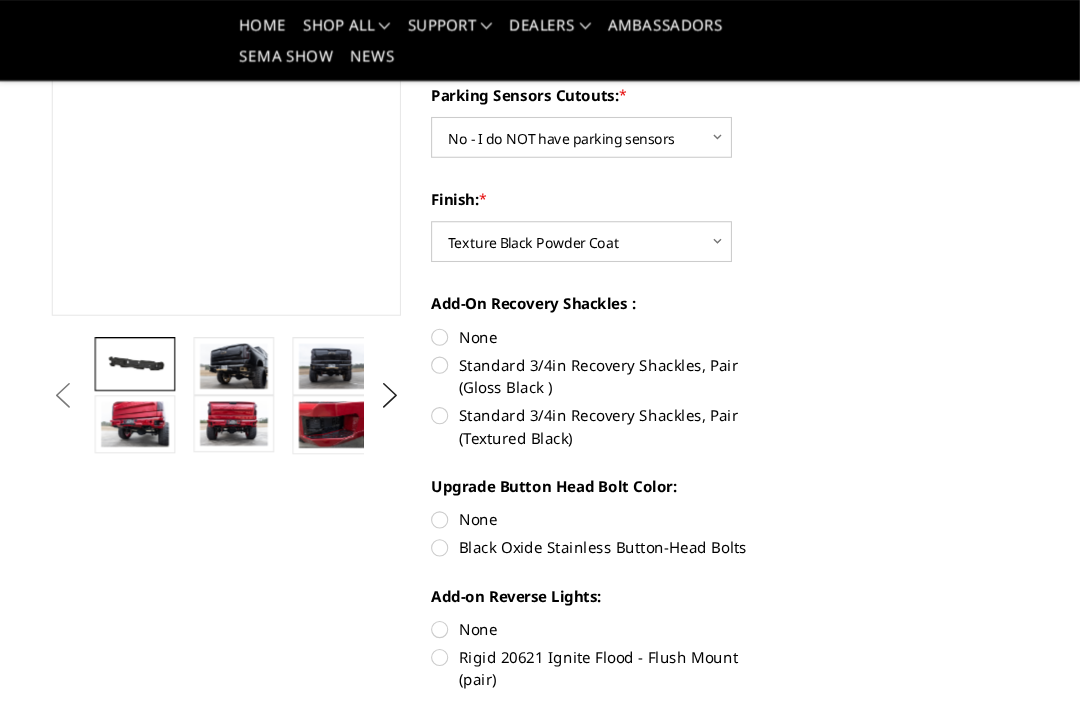 click at bounding box center [219, 341] 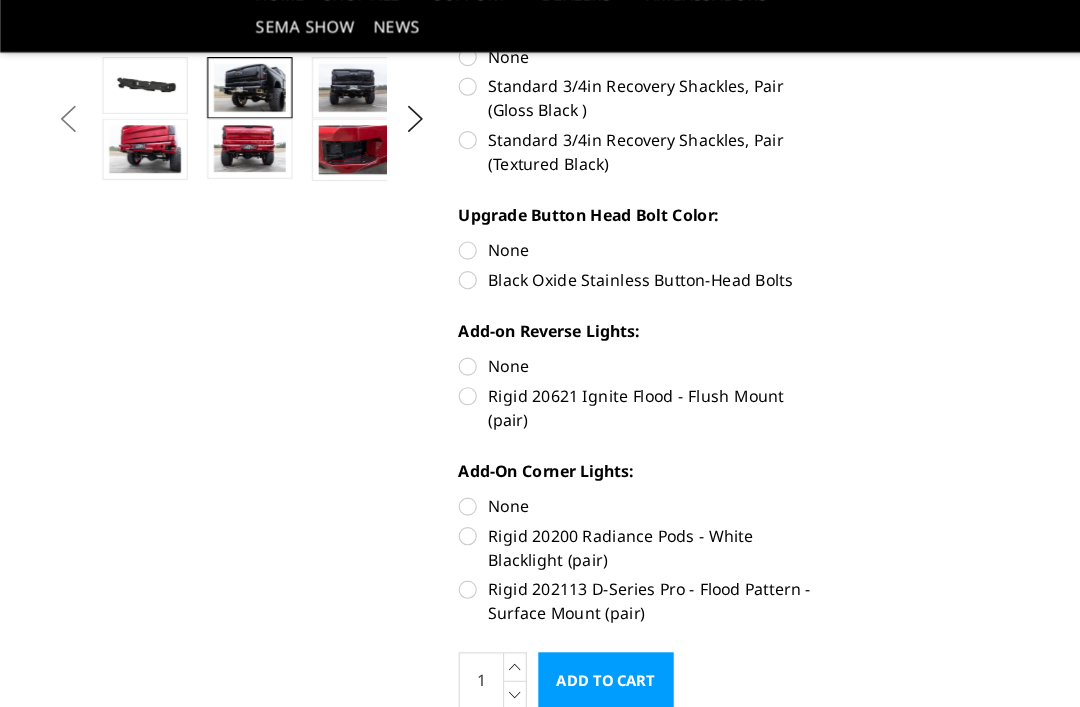 scroll, scrollTop: 580, scrollLeft: 0, axis: vertical 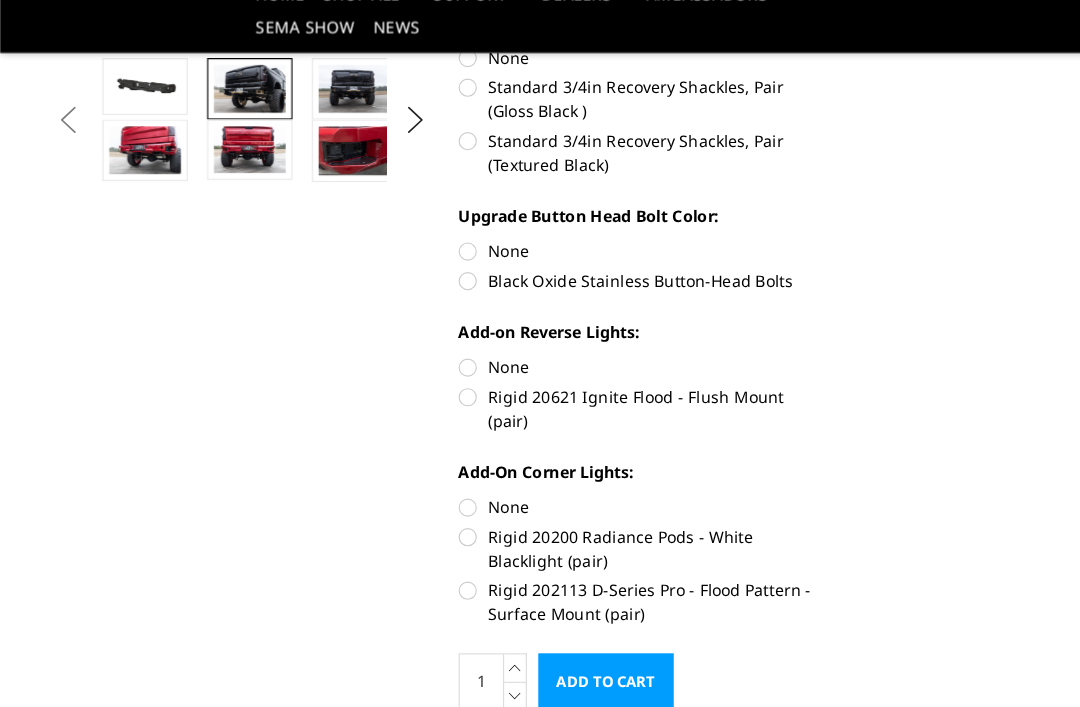 click on "Black Oxide Stainless Button-Head Bolts" at bounding box center [565, 275] 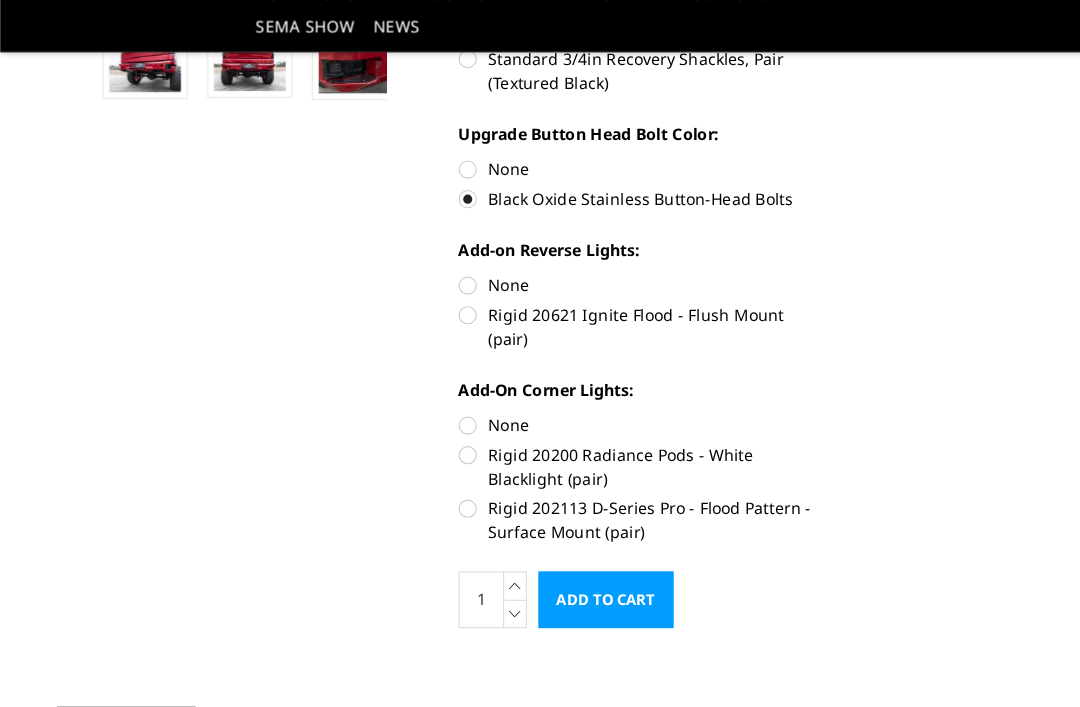 scroll, scrollTop: 651, scrollLeft: 0, axis: vertical 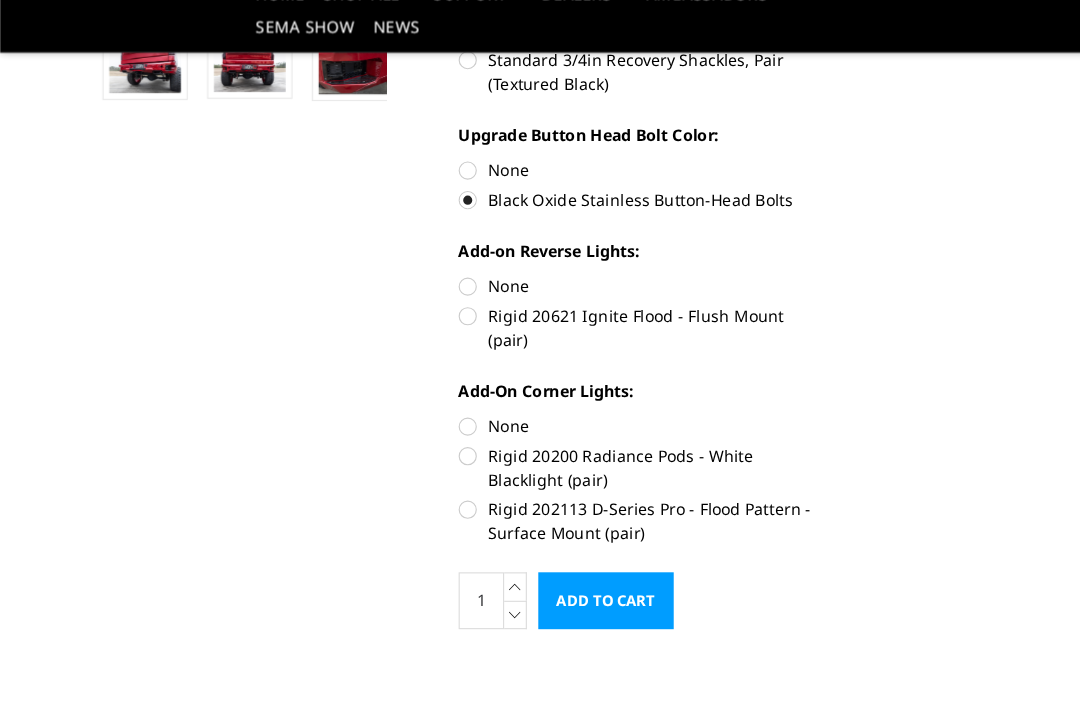 click on "None" at bounding box center (565, 280) 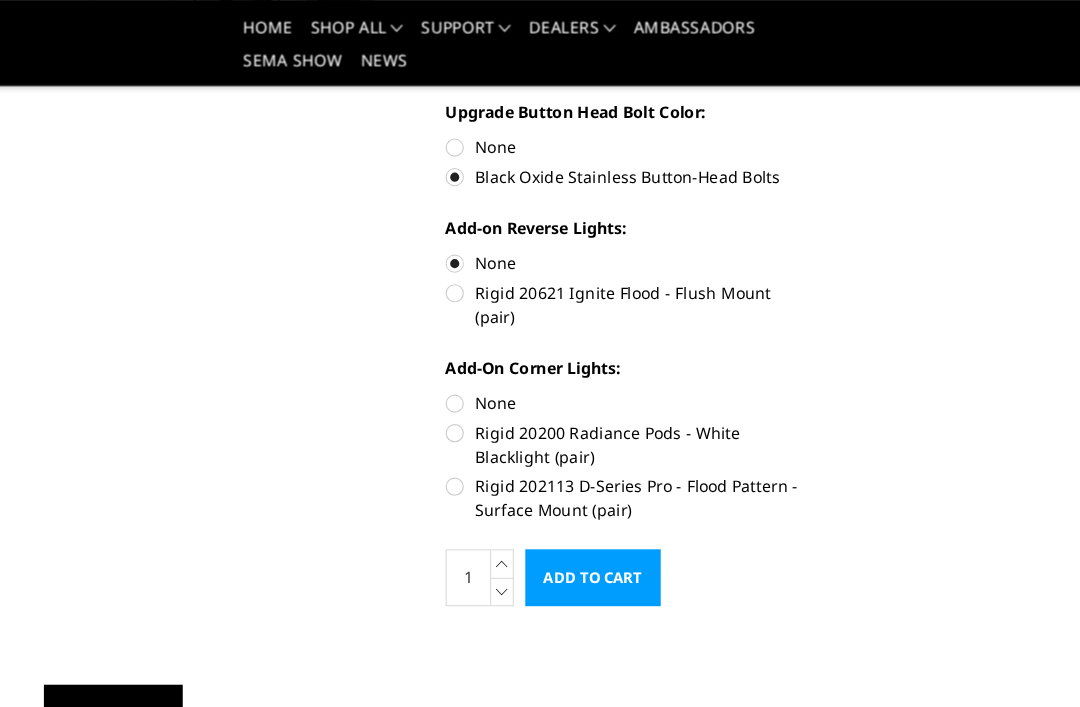 scroll, scrollTop: 699, scrollLeft: 0, axis: vertical 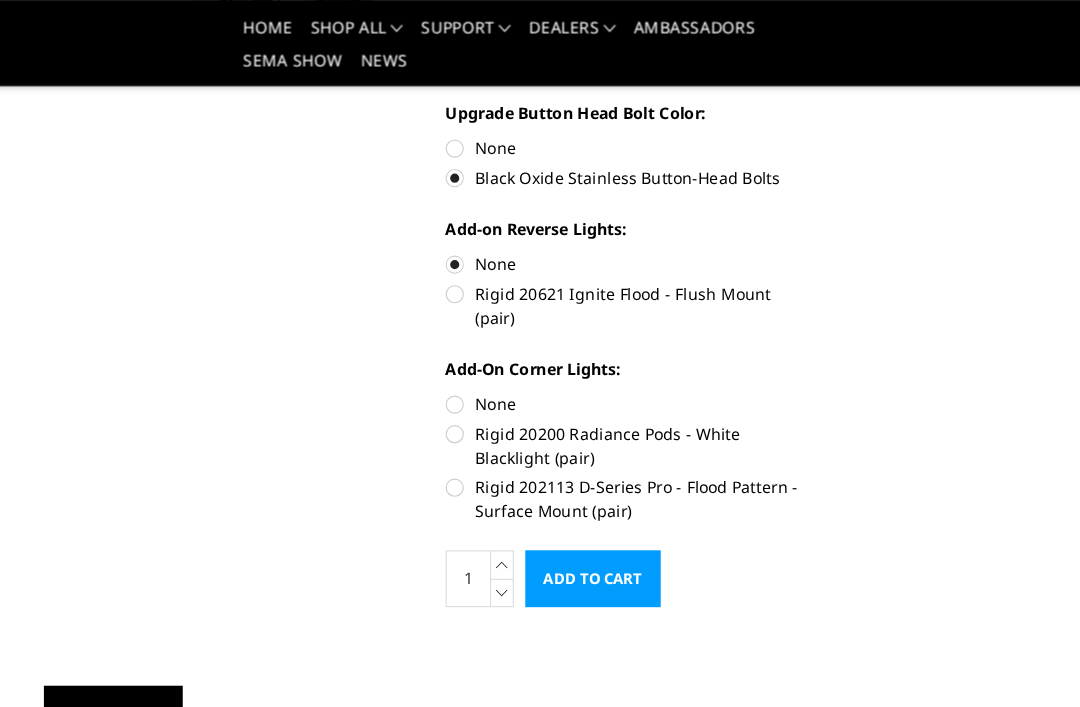 click on "None" at bounding box center (565, 355) 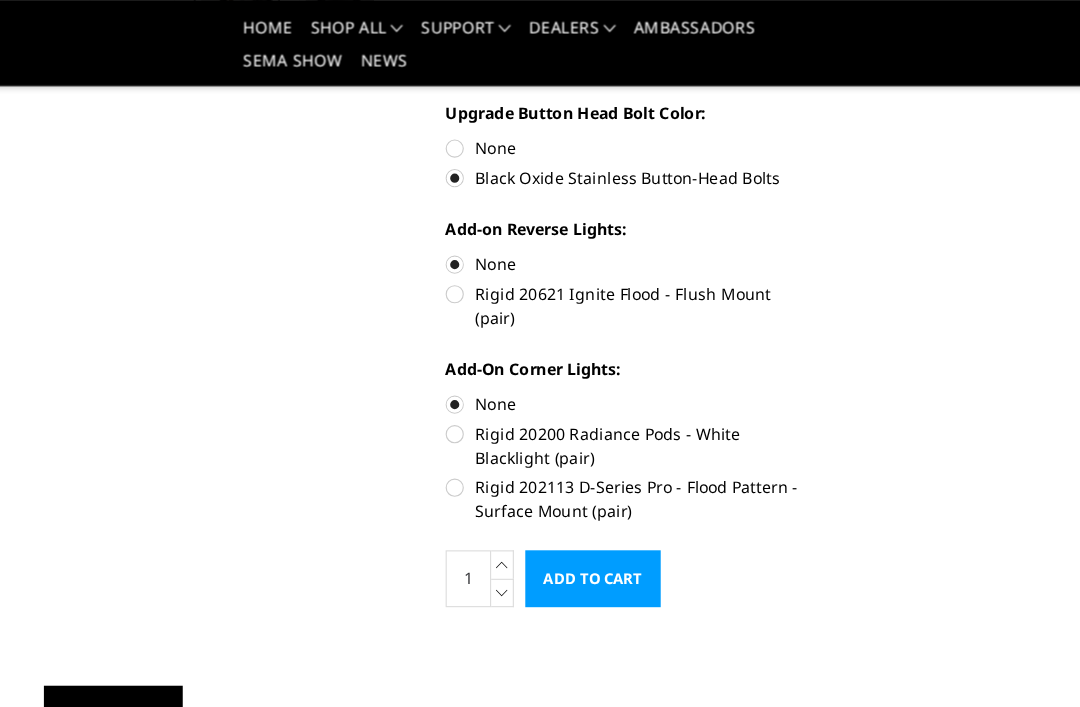 click on "Add to Cart" at bounding box center [532, 509] 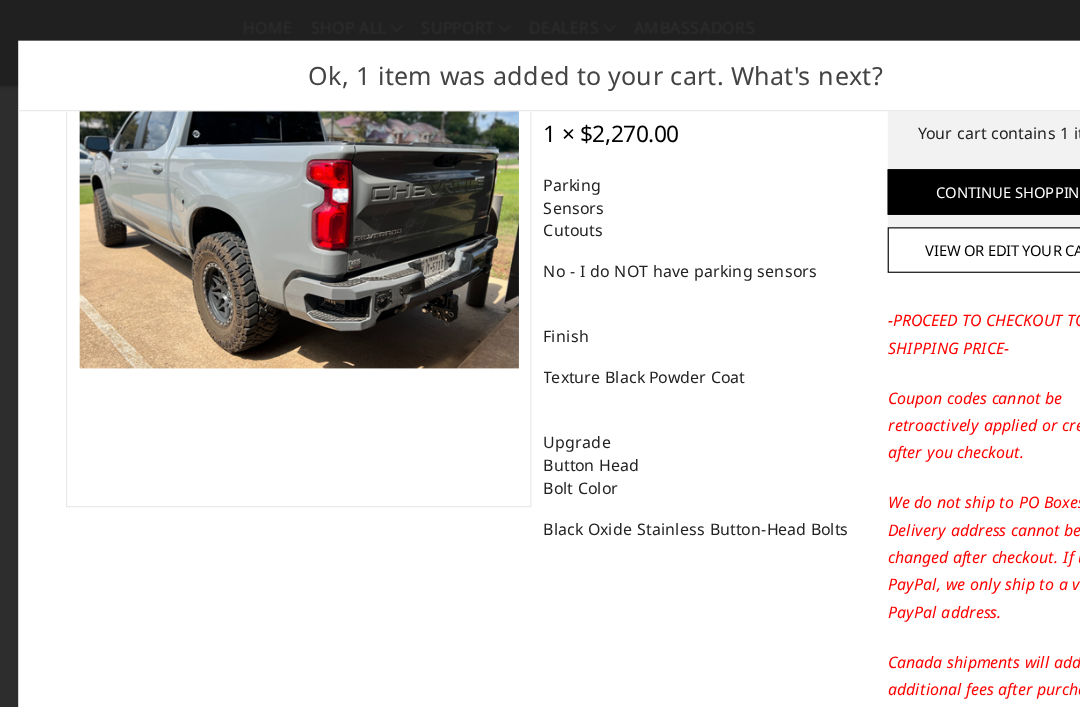 scroll, scrollTop: 191, scrollLeft: 0, axis: vertical 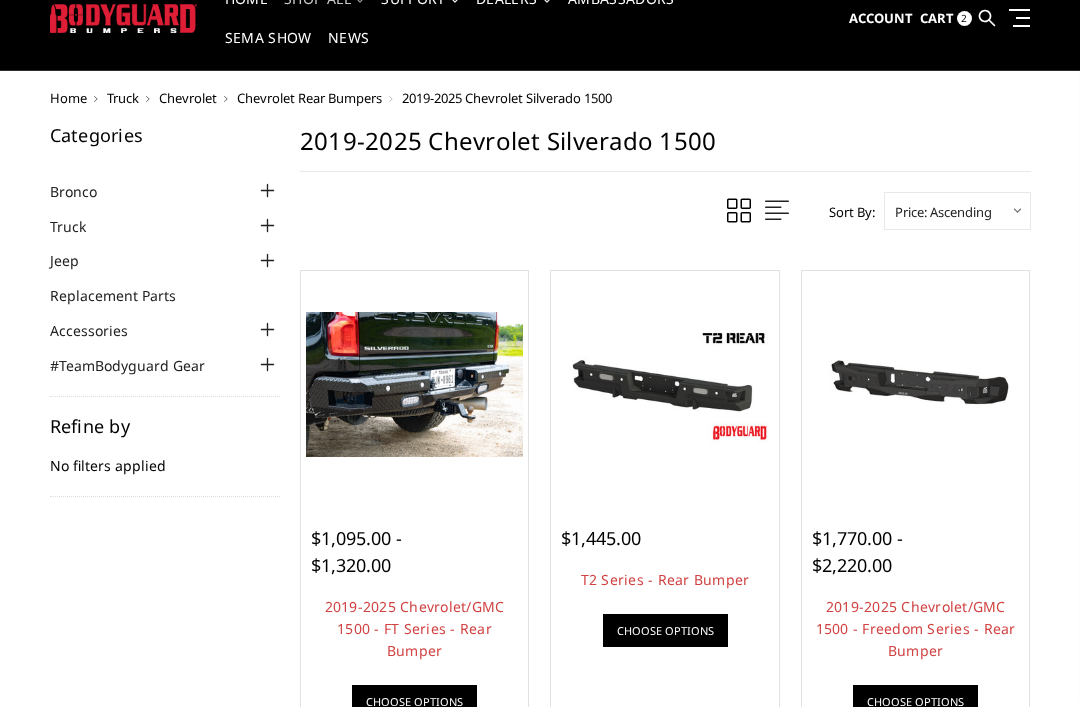 click on "Choose Options" at bounding box center (915, 701) 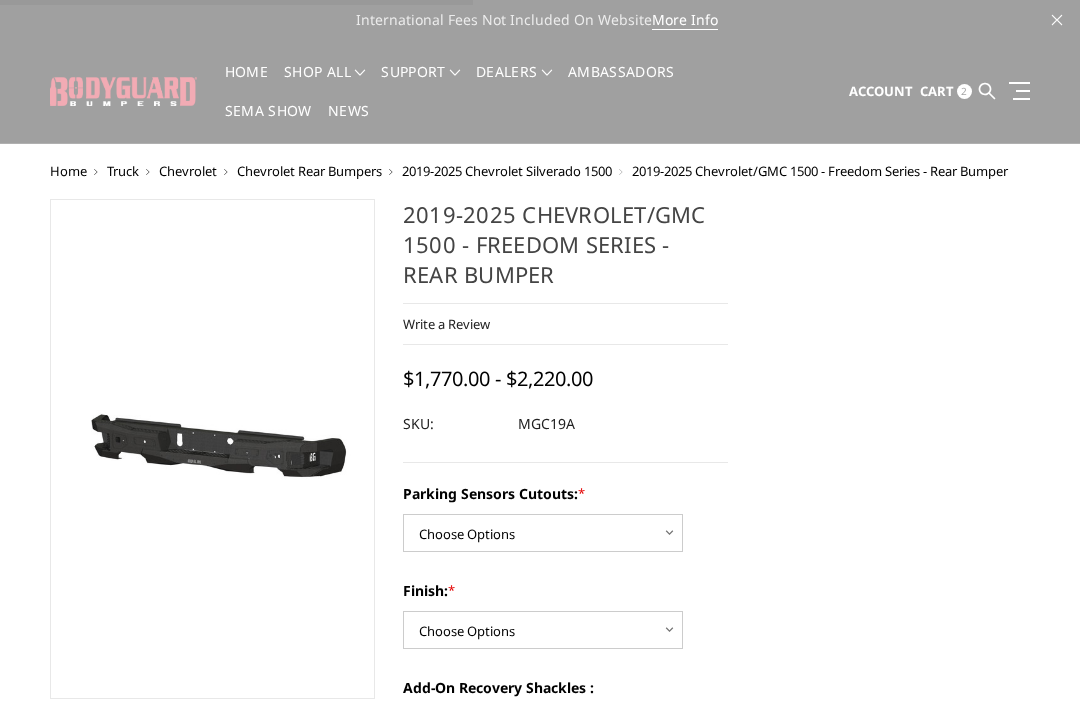 scroll, scrollTop: 0, scrollLeft: 0, axis: both 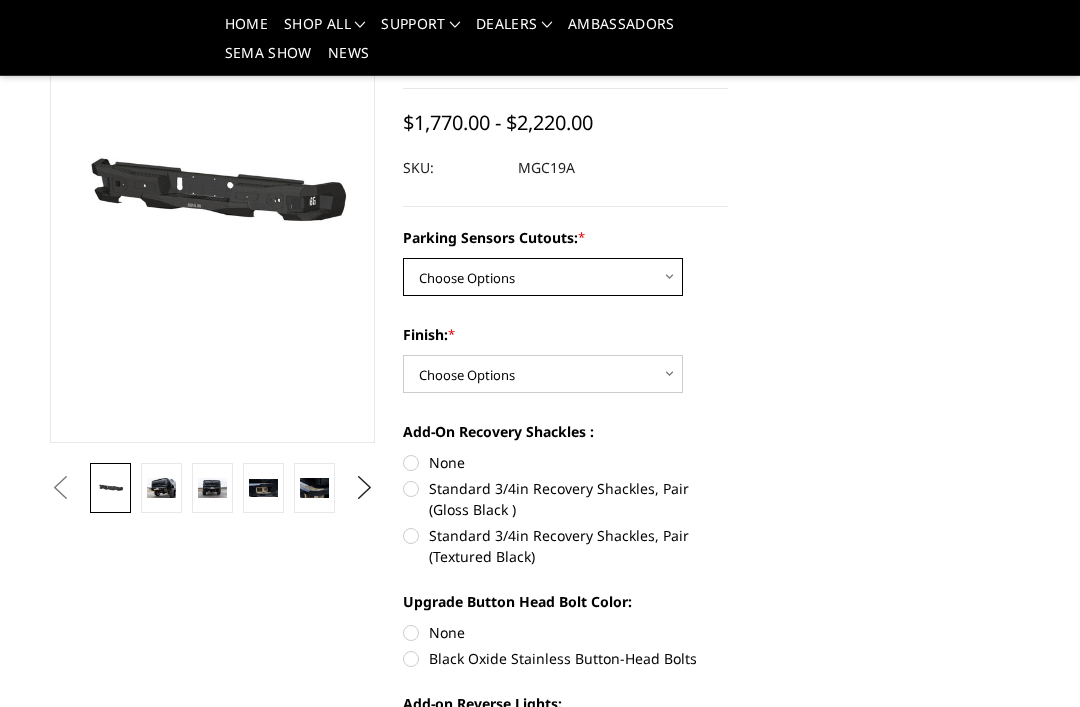 click on "Choose Options
Yes - I have parking sensors
No - I do NOT have parking sensors" at bounding box center (543, 277) 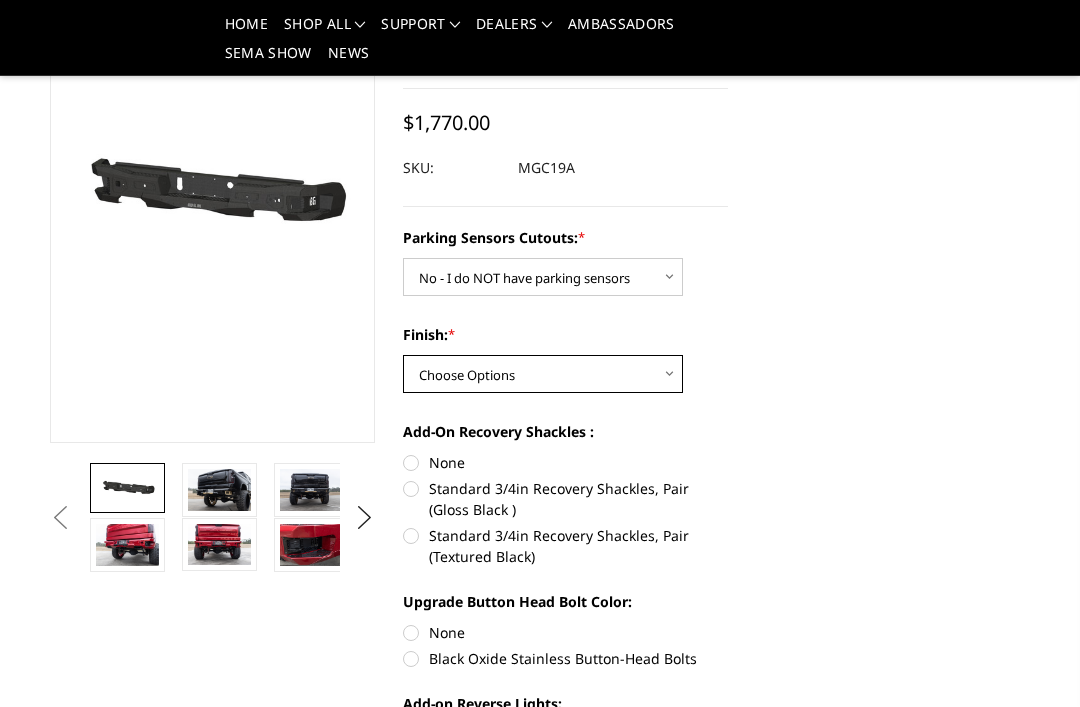 click on "Choose Options
Bare Metal
Texture Black Powder Coat" at bounding box center [543, 374] 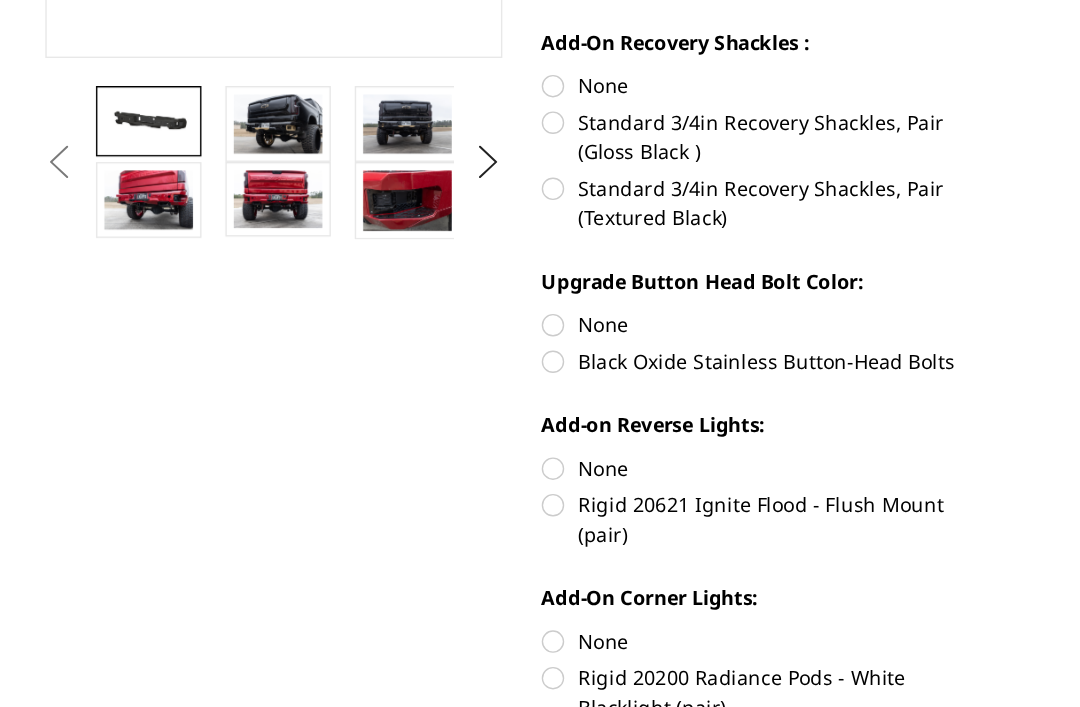 scroll, scrollTop: 440, scrollLeft: 0, axis: vertical 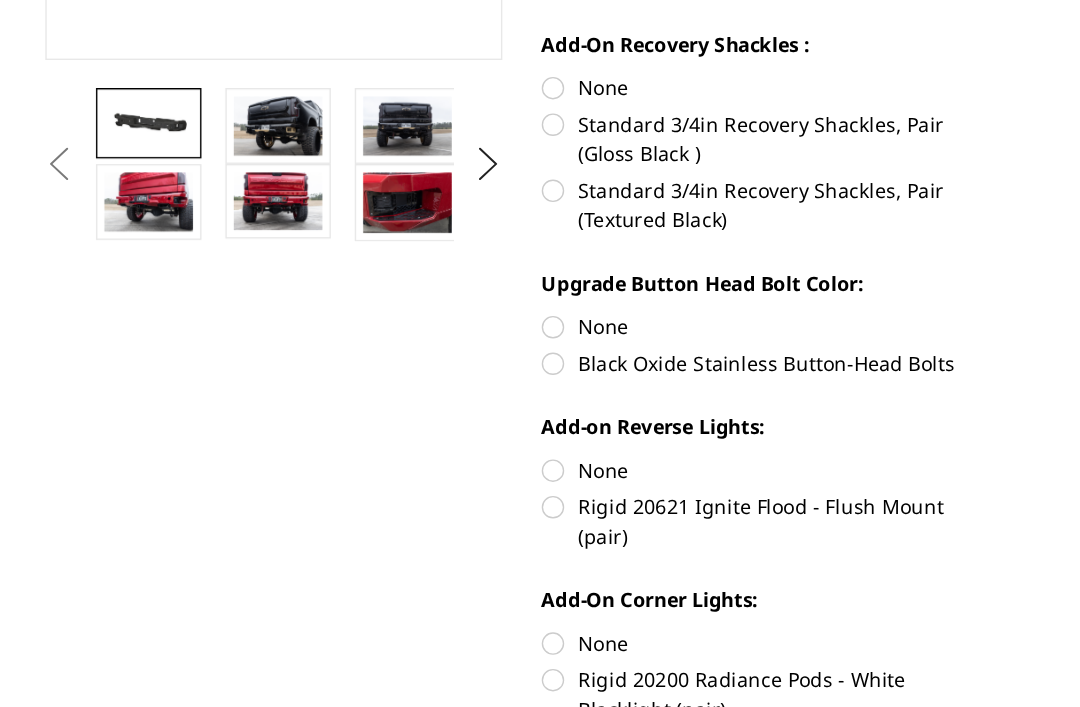 click on "Black Oxide Stainless Button-Head Bolts" at bounding box center [565, 415] 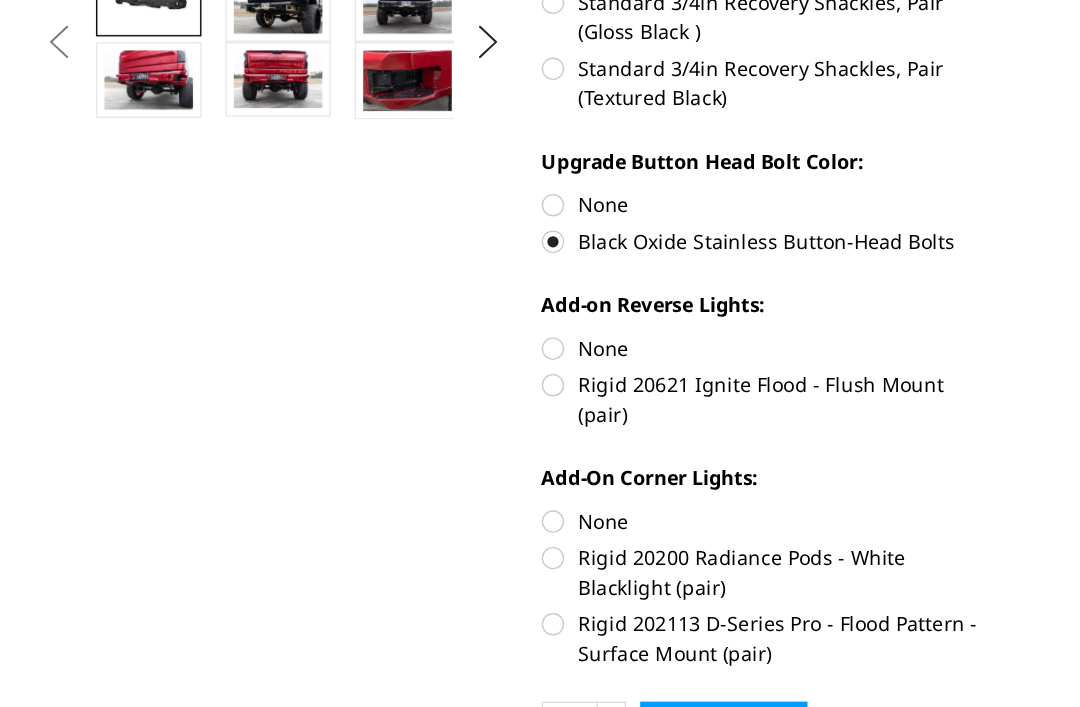 click on "None" at bounding box center [565, 405] 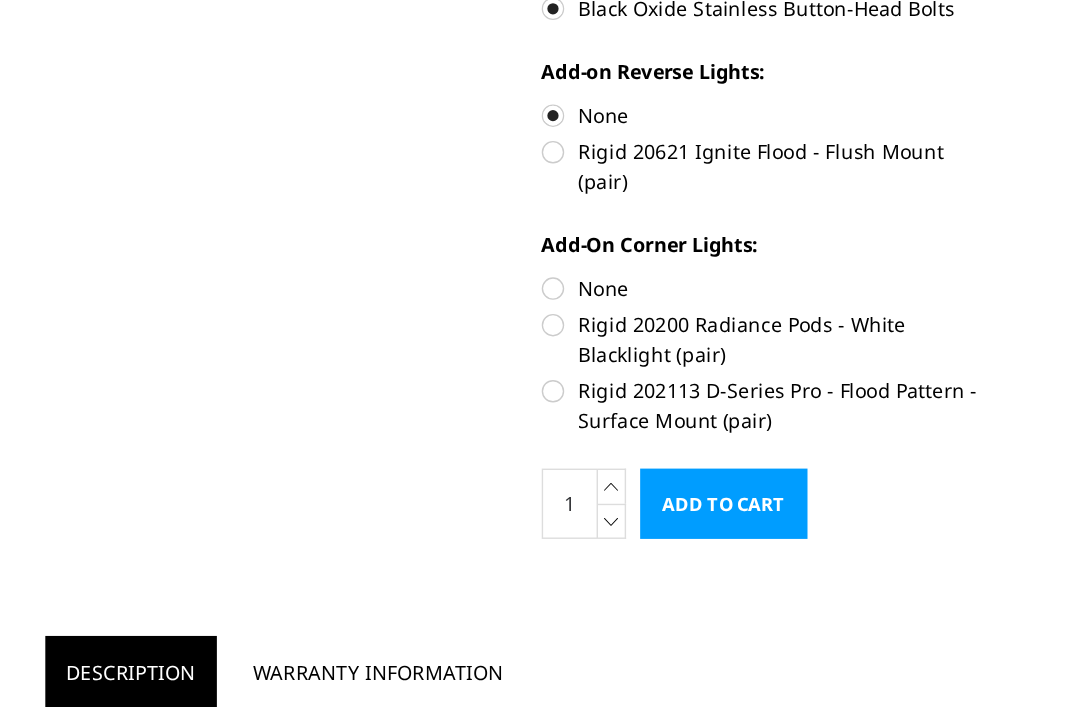 scroll, scrollTop: 691, scrollLeft: 0, axis: vertical 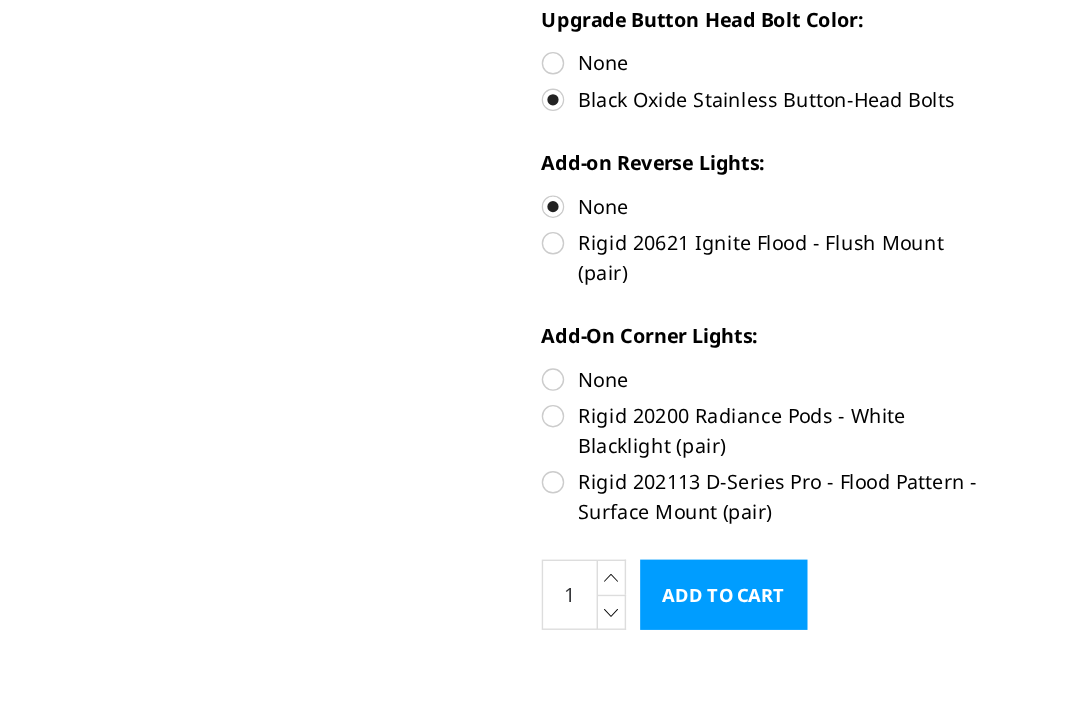 click on "None" at bounding box center (565, 363) 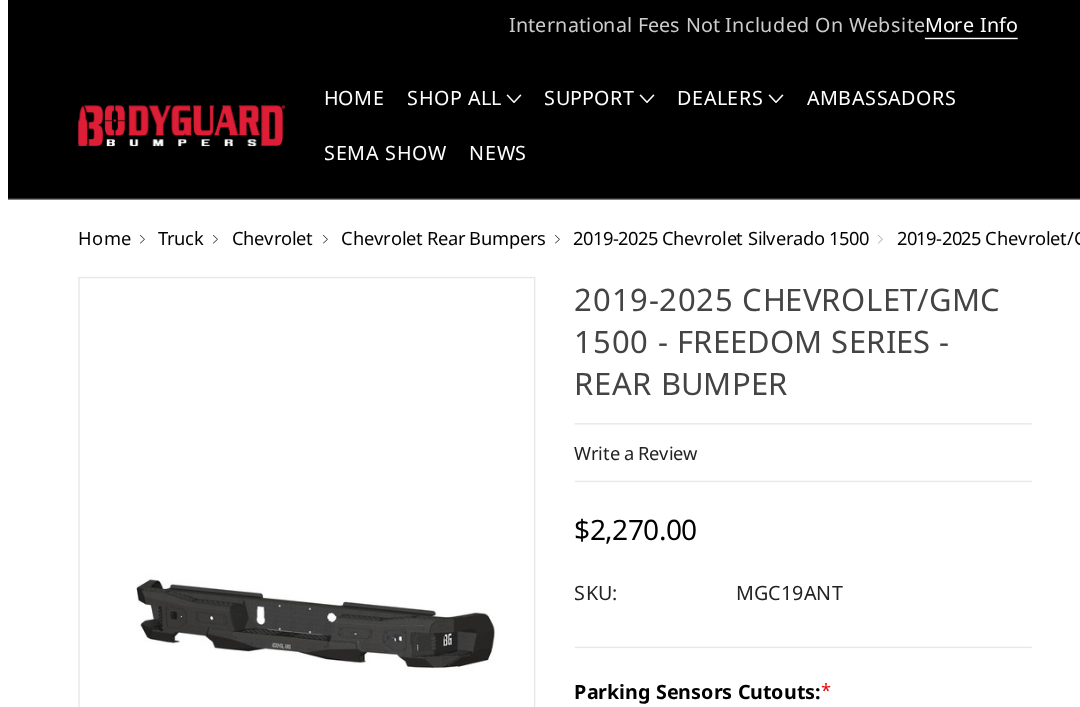 scroll, scrollTop: 0, scrollLeft: 0, axis: both 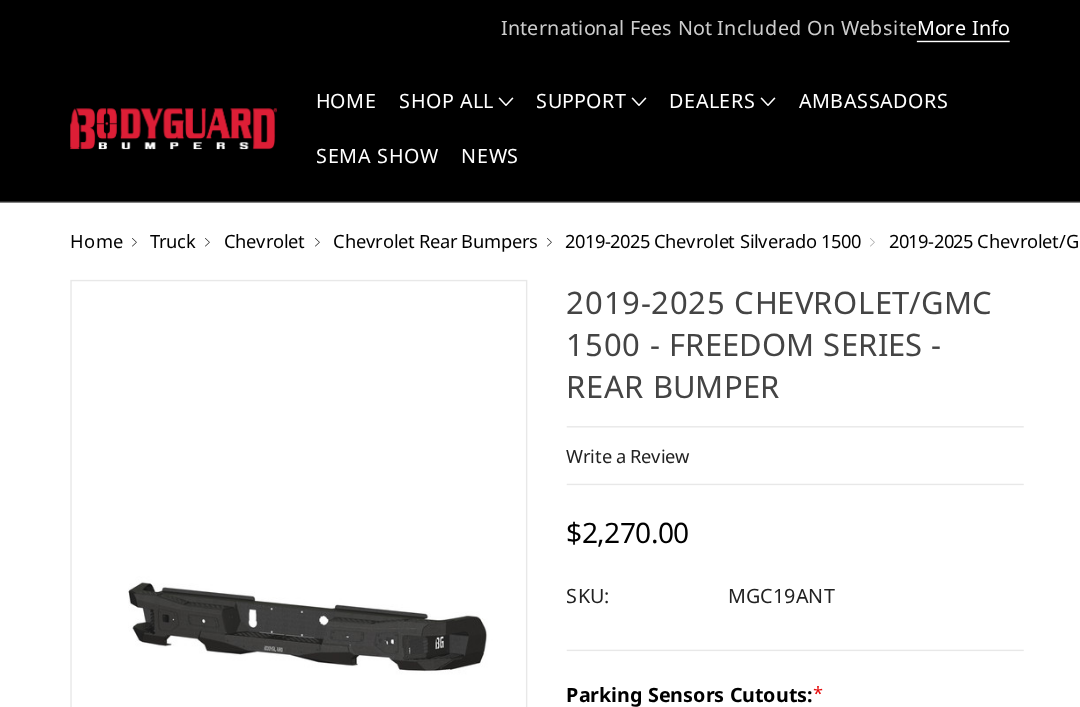 click on "Home
shop all
Bronco
2021-2025 Bronco Front
2021-2025 Bronco Rear
2021-2025 Bronco Steps
2021-2025 Bronco Accessories
Truck
Chevrolet
Chevrolet Front Bumpers
2024-2025 Chevrolet Silverado 2500/3500
2022-2025 Chevrolet Silverado 1500
2020-2023 Chevrolet Silverado 2500/3500" at bounding box center [498, 104] 